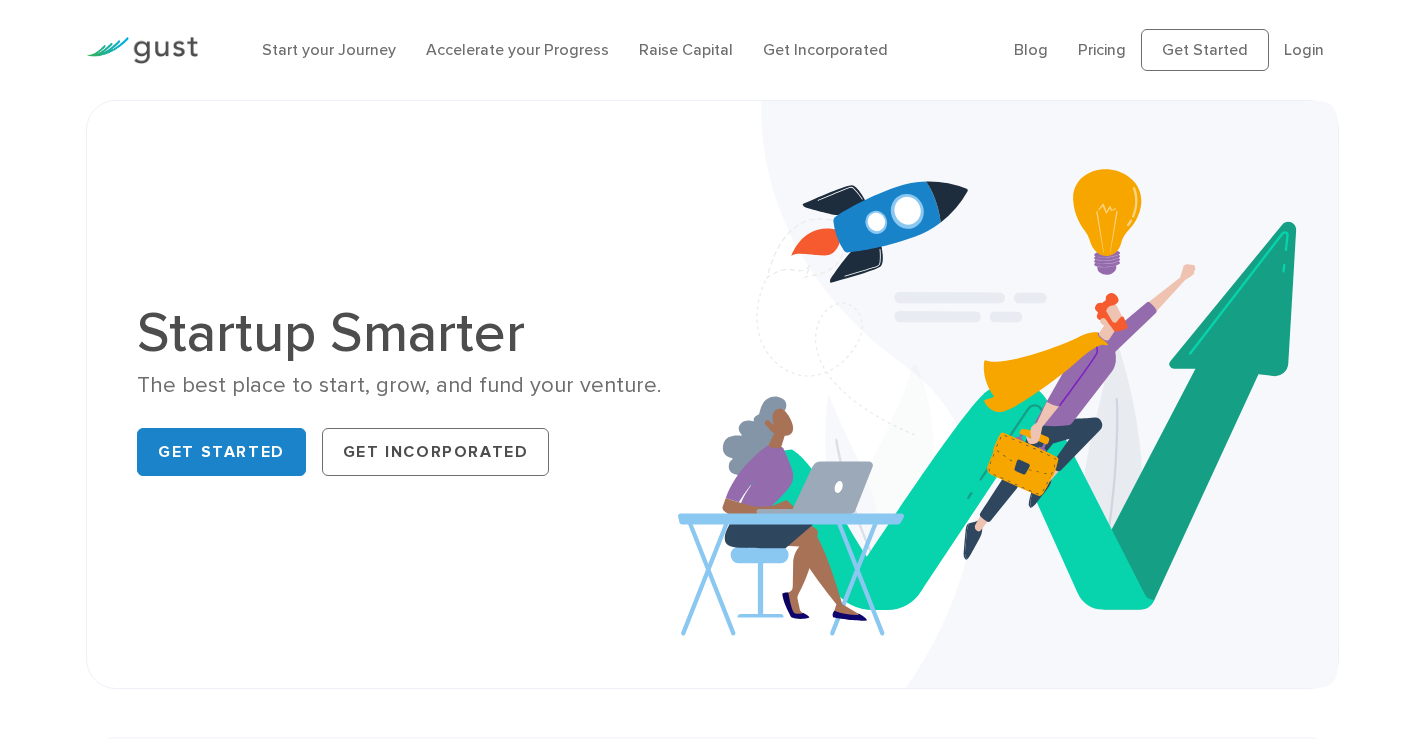 scroll, scrollTop: 0, scrollLeft: 0, axis: both 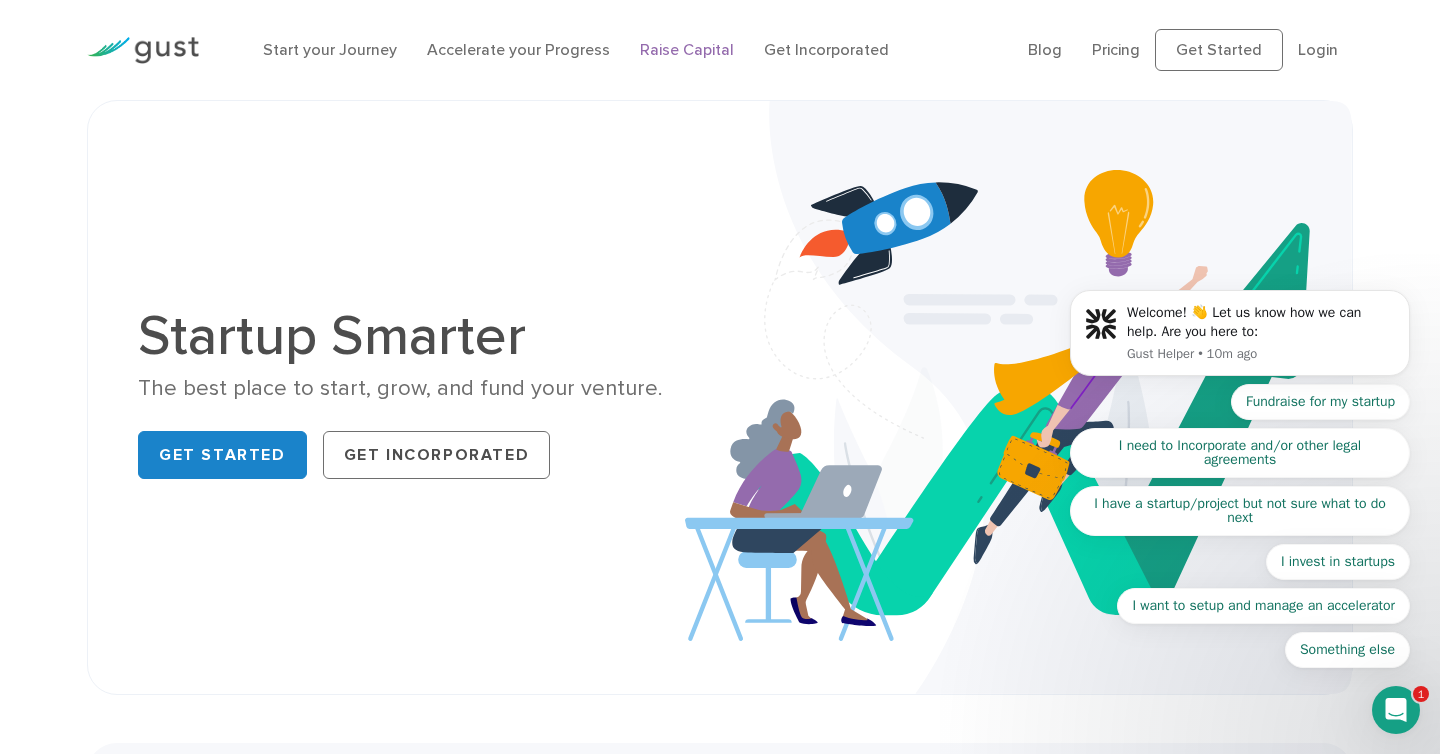 click on "Raise Capital" at bounding box center [687, 49] 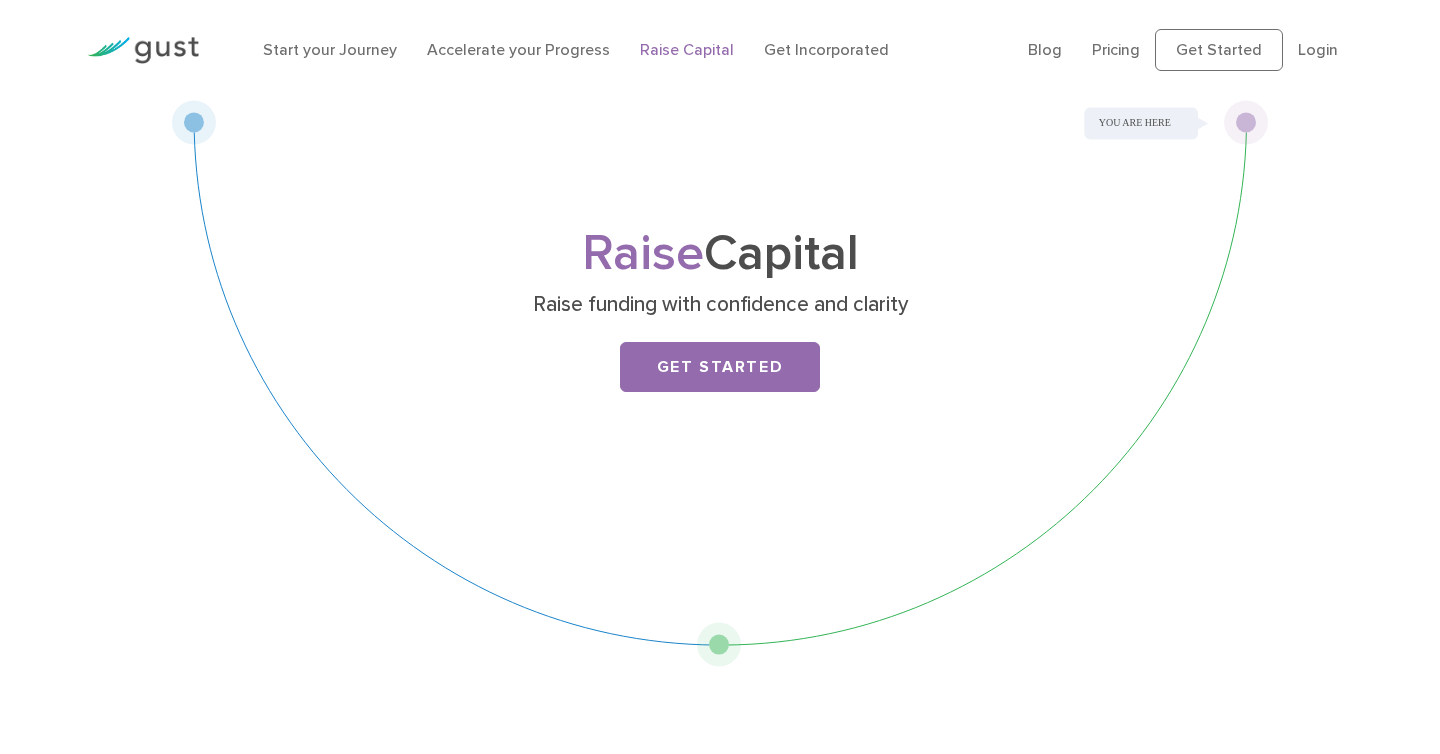 scroll, scrollTop: 0, scrollLeft: 0, axis: both 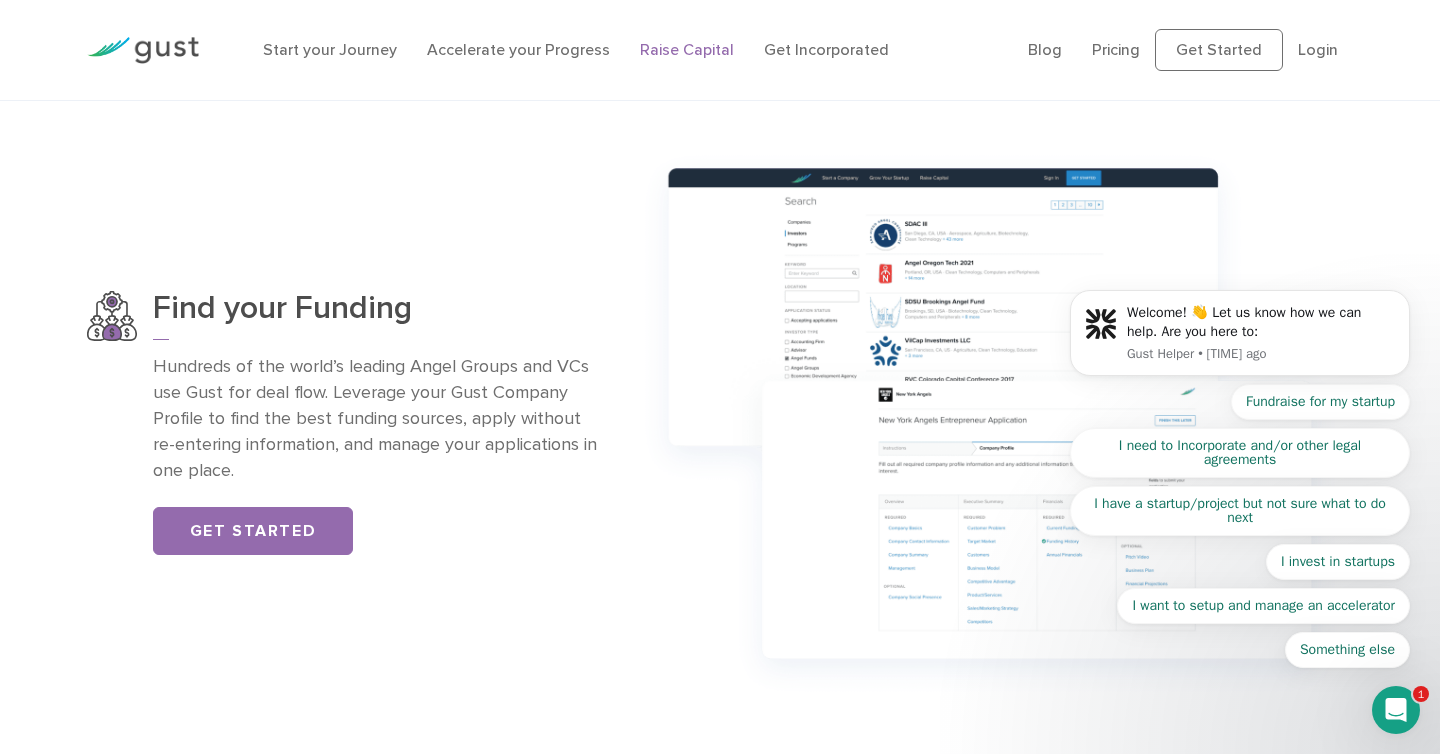 click on "Welcome! 👋 Let us know how we can help. Are you here to: Gust Helper • 11m ago Fundraise for my startup I need to Incorporate and/or other legal agreements I have a startup/project but not sure what to do next I invest in startups I want to setup and manage an accelerator Something else" at bounding box center (1240, 338) 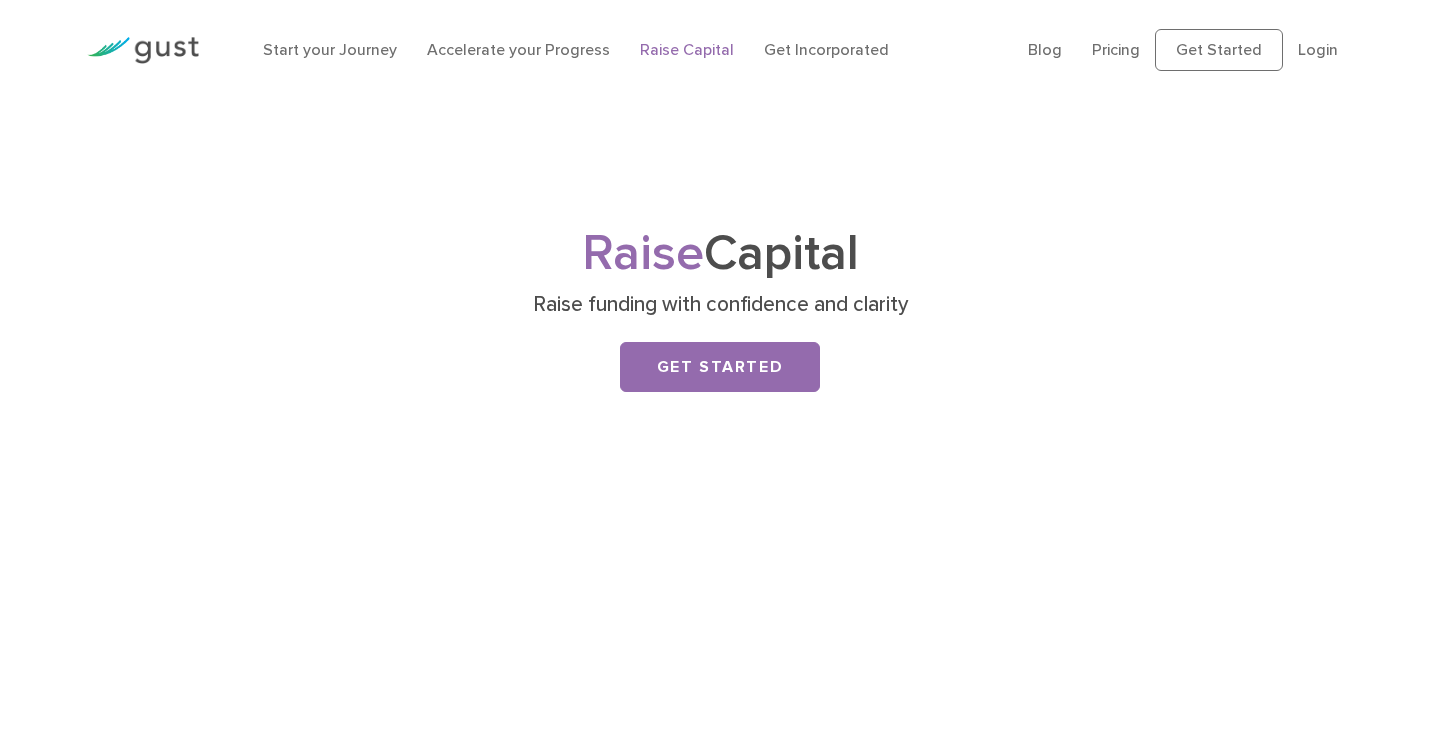 scroll, scrollTop: 1303, scrollLeft: 0, axis: vertical 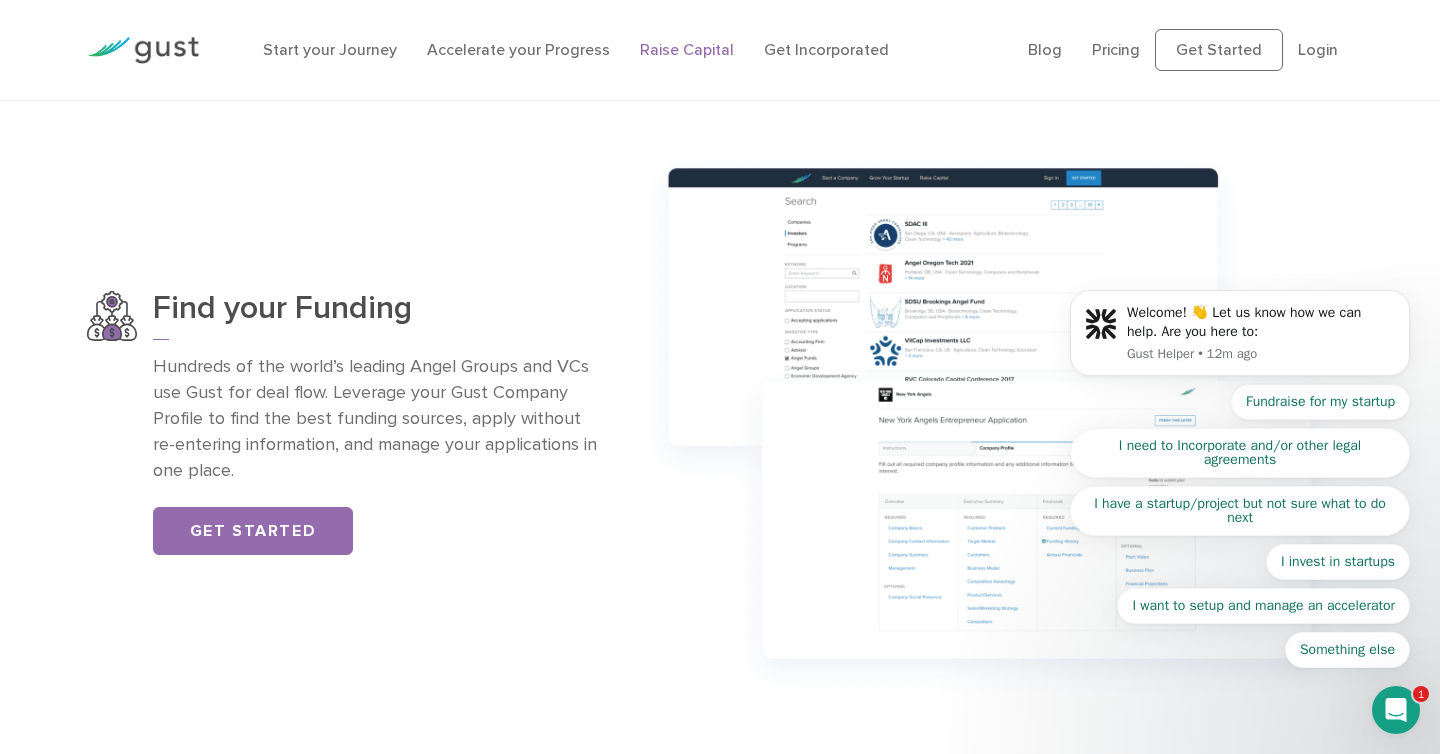 click on "Welcome! 👋 Let us know how we can help. Are you here to: Gust Helper • 12m ago Fundraise for my startup I need to Incorporate and/or other legal agreements I have a startup/project but not sure what to do next I invest in startups I want to setup and manage an accelerator Something else" at bounding box center (1240, 338) 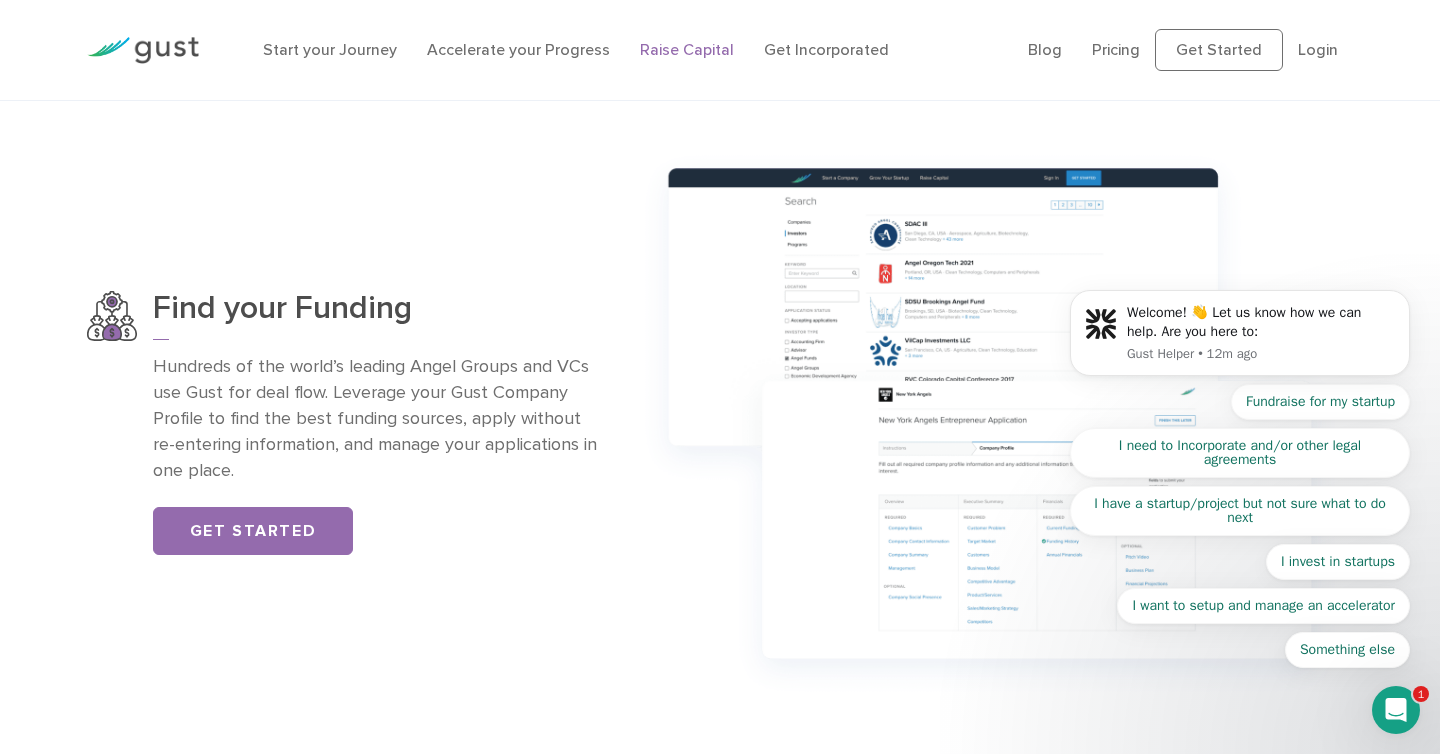 click on "Welcome! 👋 Let us know how we can help. Are you here to: Gust Helper • 12m ago Fundraise for my startup I need to Incorporate and/or other legal agreements I have a startup/project but not sure what to do next I invest in startups I want to setup and manage an accelerator Something else" at bounding box center [1240, 338] 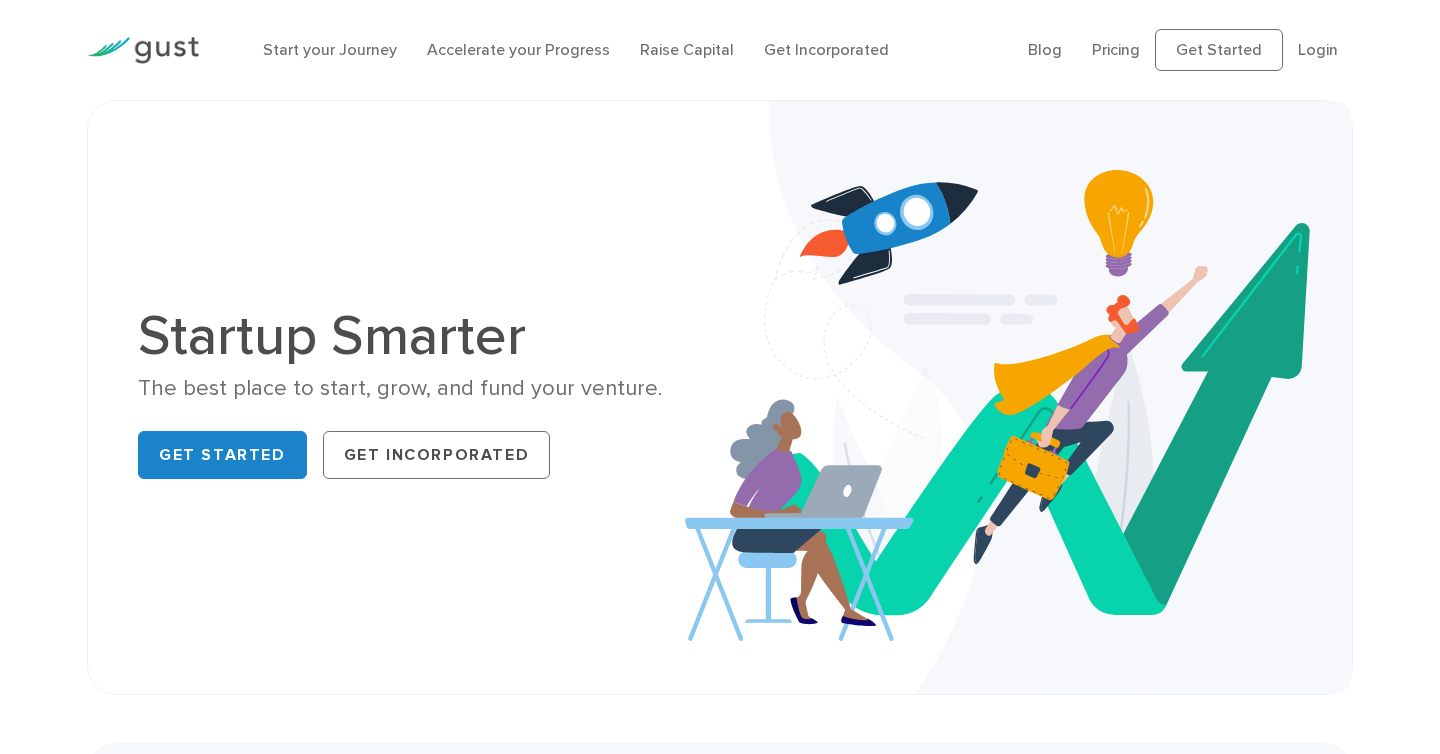 scroll, scrollTop: 0, scrollLeft: 0, axis: both 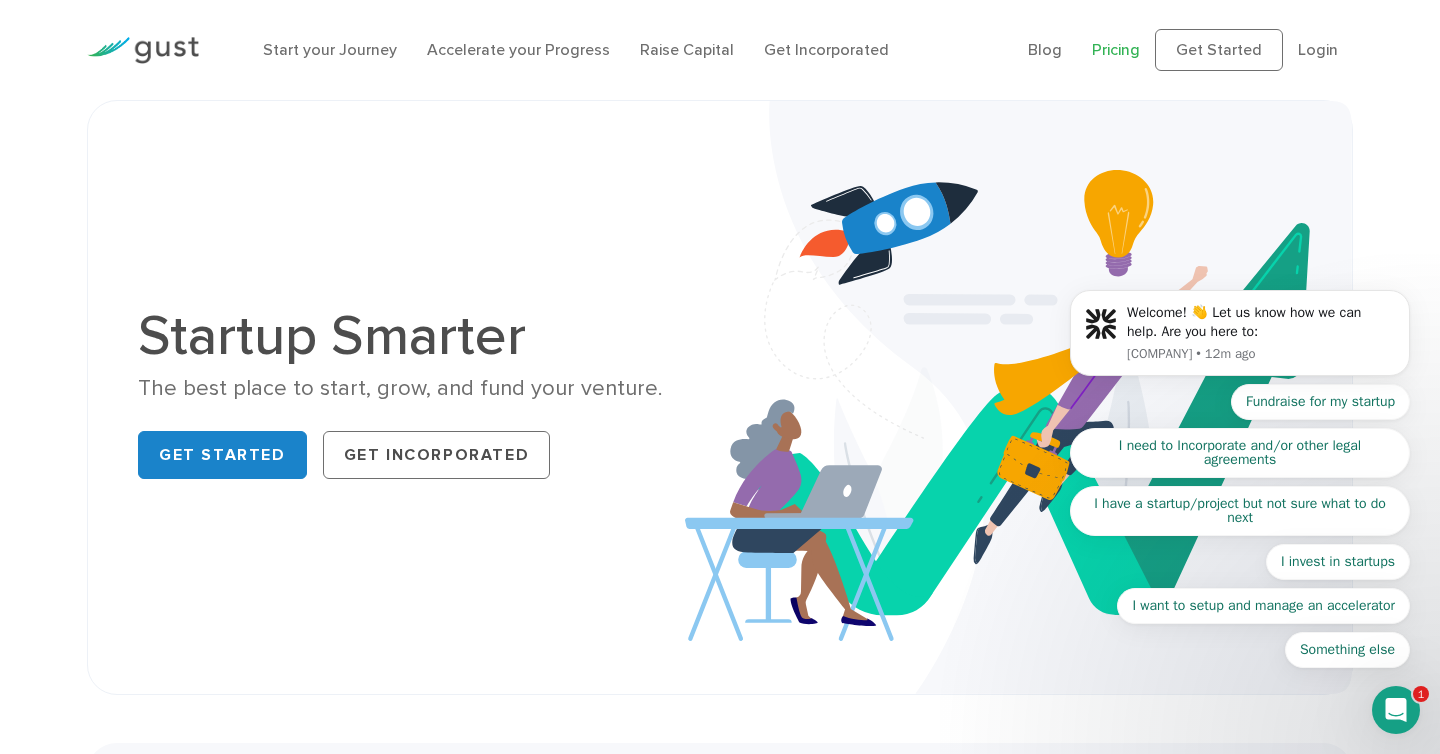 click on "Welcome! 👋 Let us know how we can help. Are you here to: [COMPANY] Helper • 12m ago Fundraise for my startup I need to Incorporate and/or other legal agreements I have a startup/project but not sure what to do next I invest in startups I want to setup and manage an accelerator Something else" at bounding box center [1240, 338] 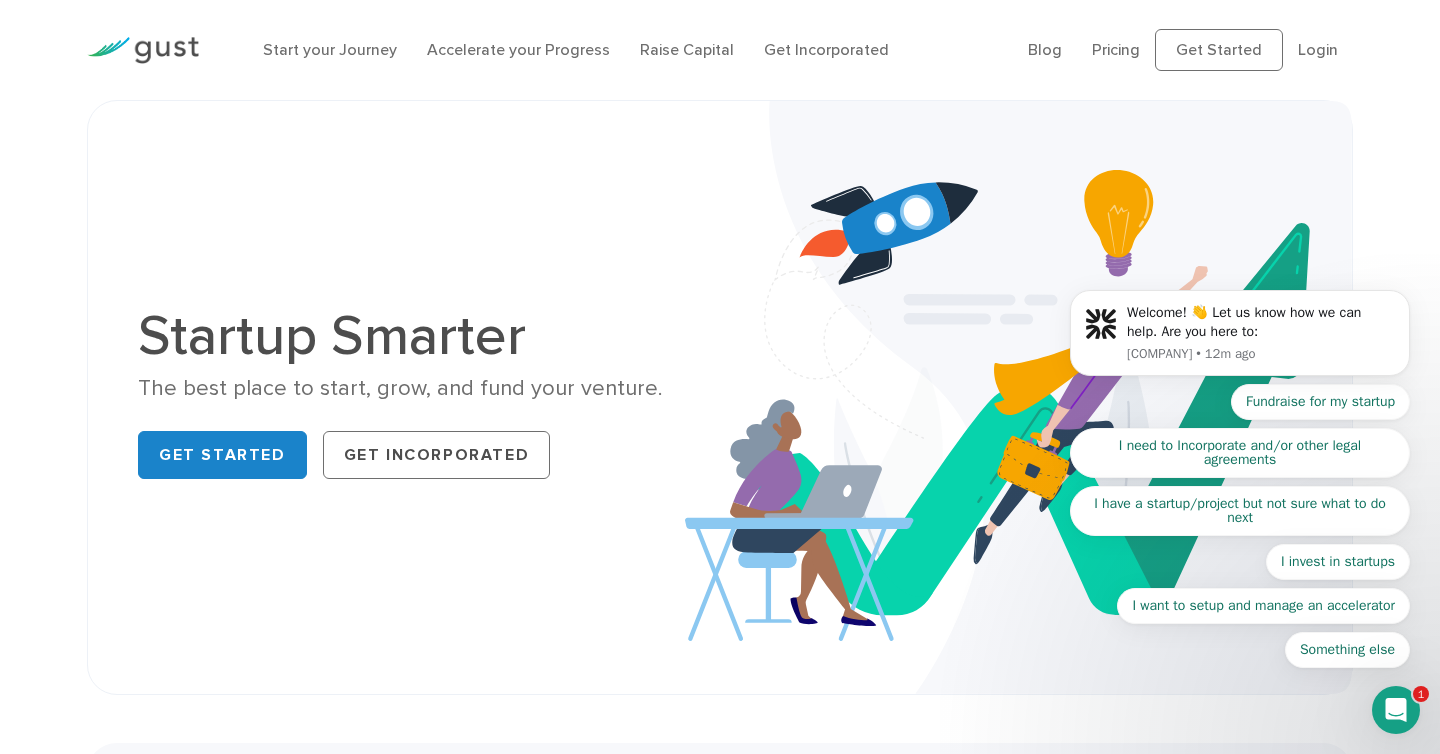 click on "Welcome! 👋 Let us know how we can help. Are you here to: [COMPANY] Helper • 12m ago Fundraise for my startup I need to Incorporate and/or other legal agreements I have a startup/project but not sure what to do next I invest in startups I want to setup and manage an accelerator Something else" at bounding box center (1240, 338) 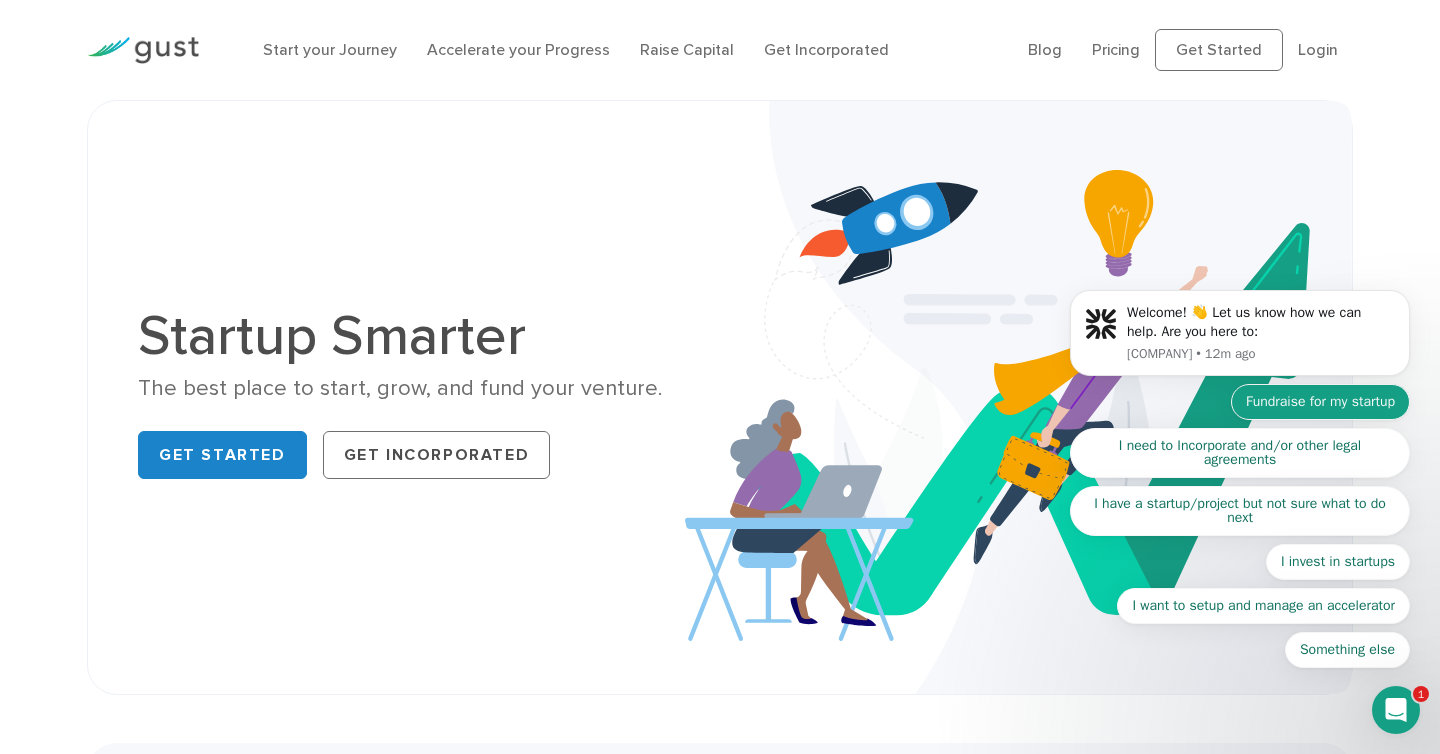 click on "Fundraise for my startup" at bounding box center (1320, 402) 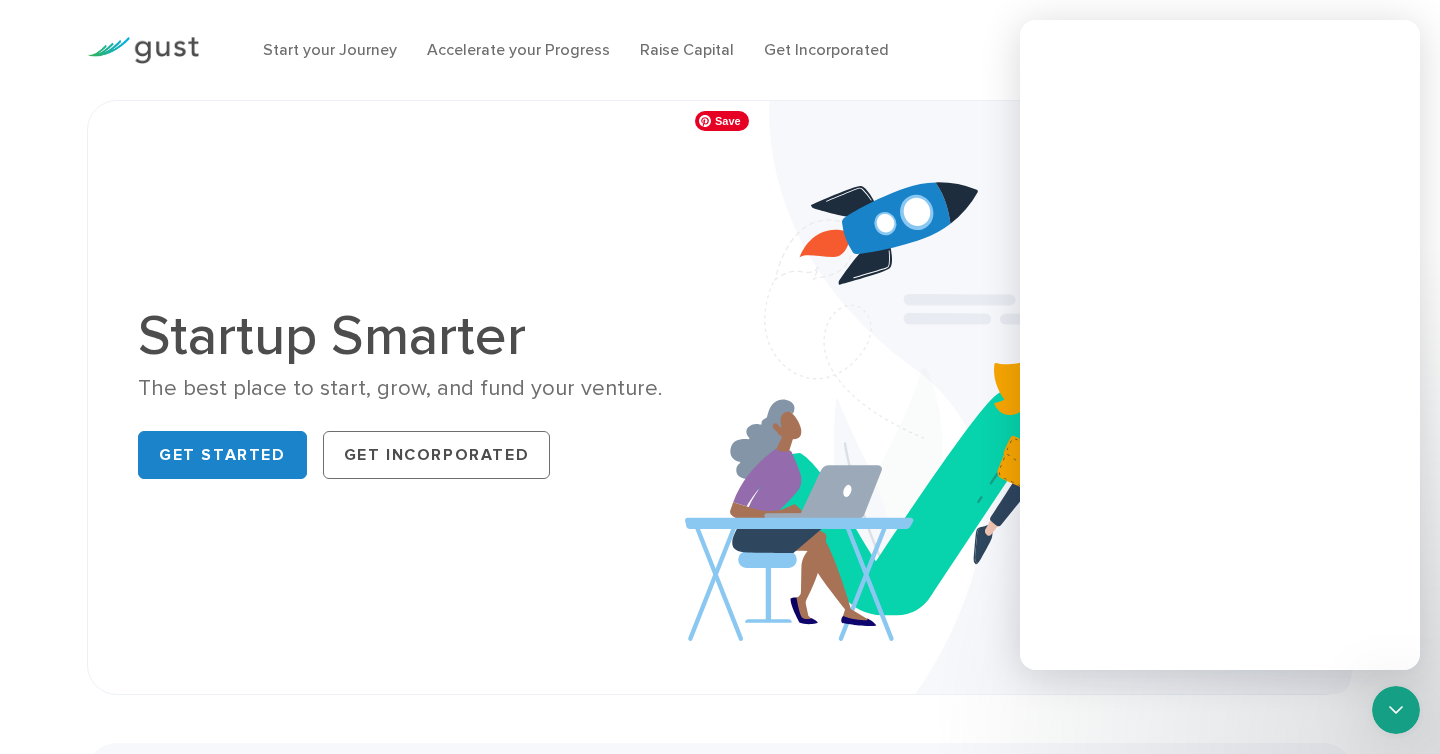 scroll, scrollTop: 0, scrollLeft: 0, axis: both 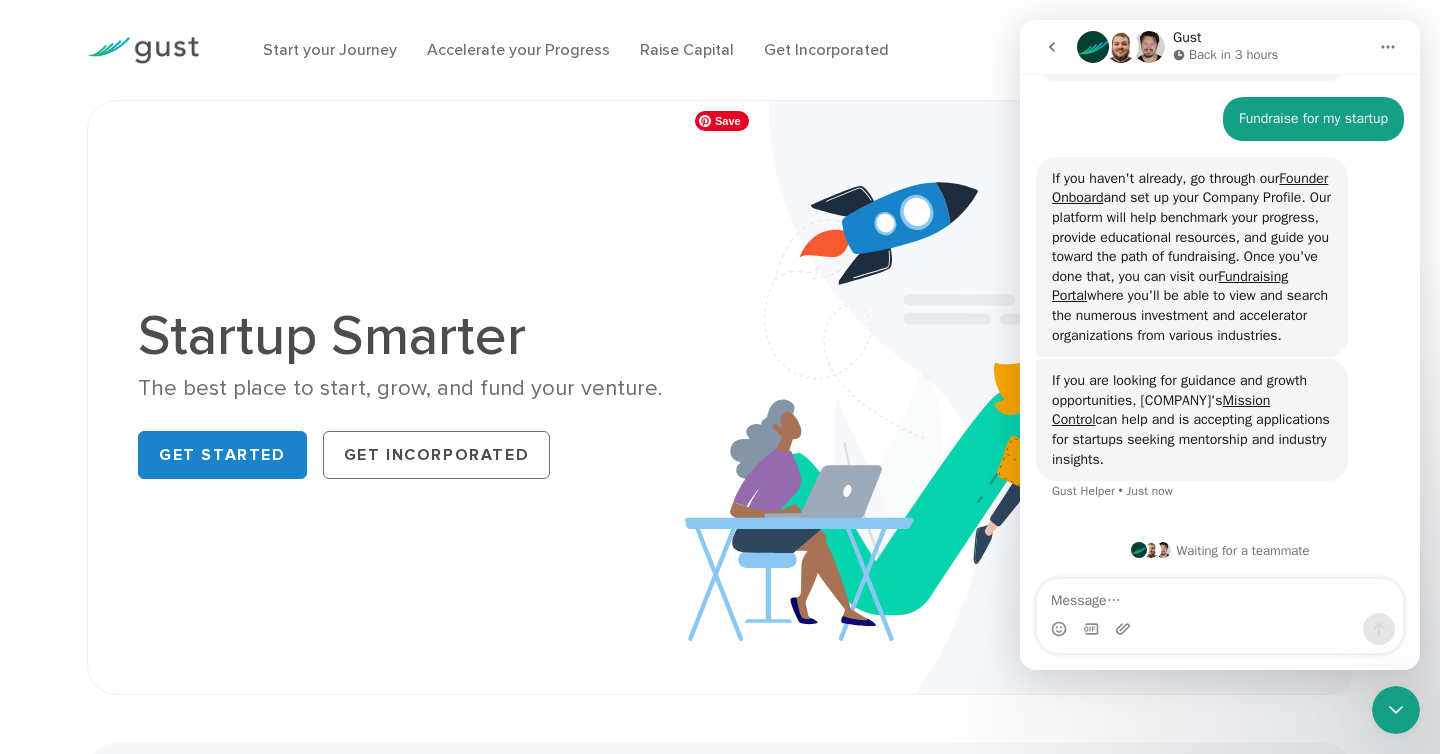 click at bounding box center (1018, 397) 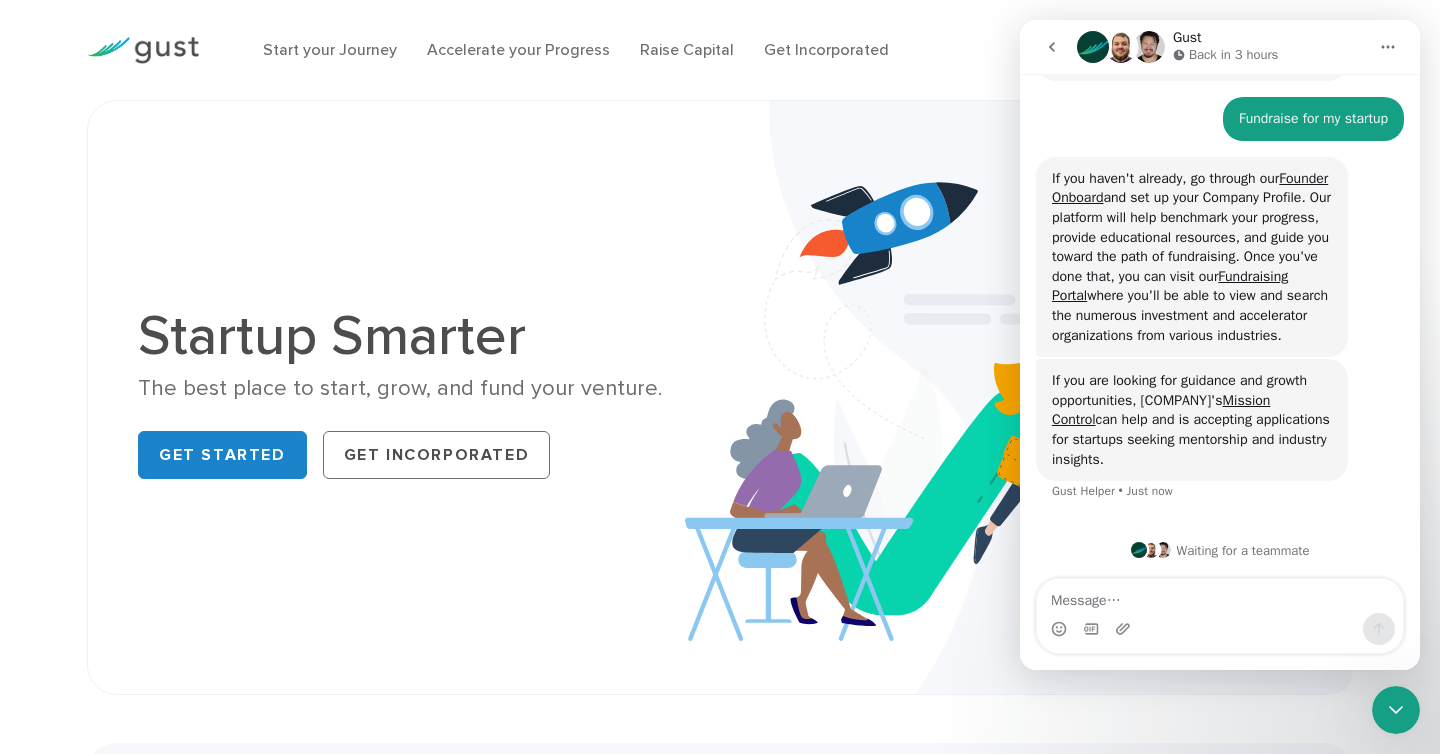 click 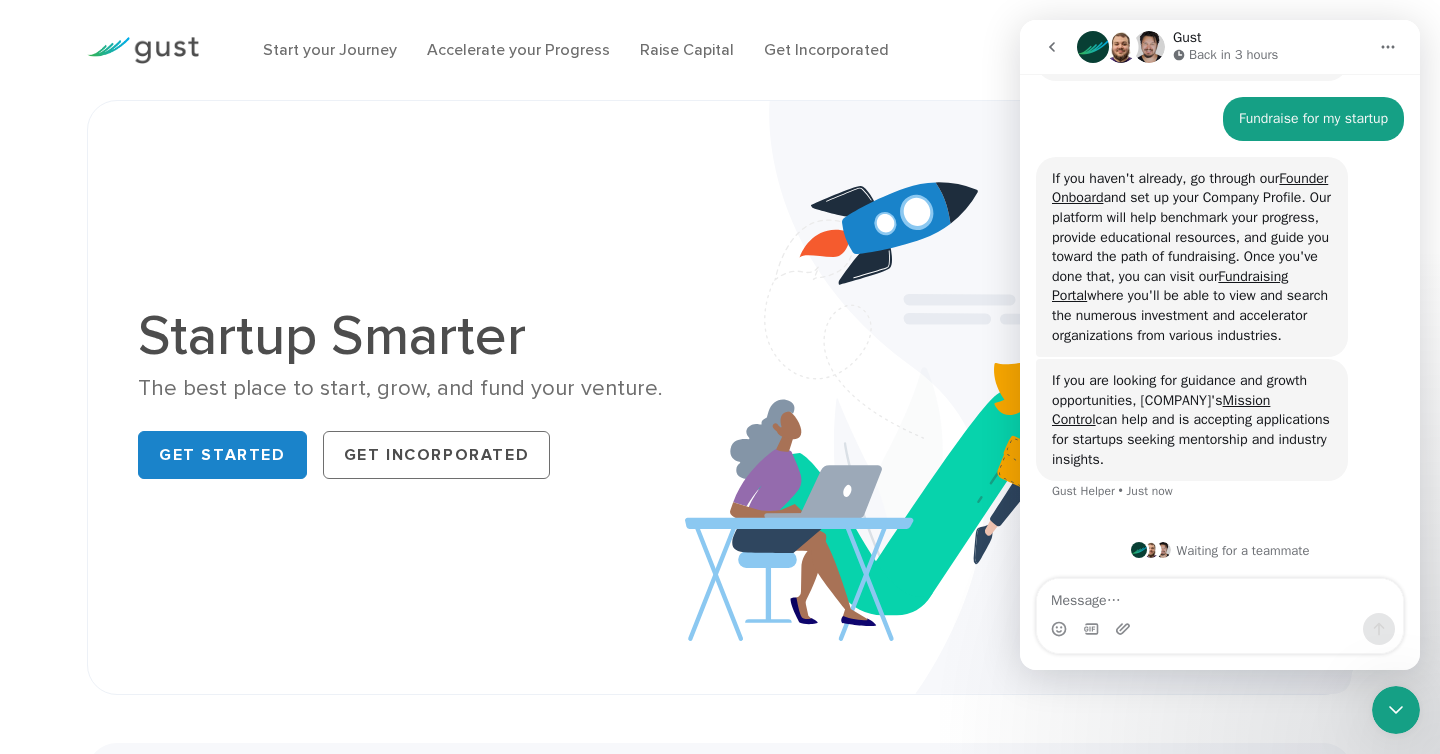 scroll, scrollTop: 0, scrollLeft: 0, axis: both 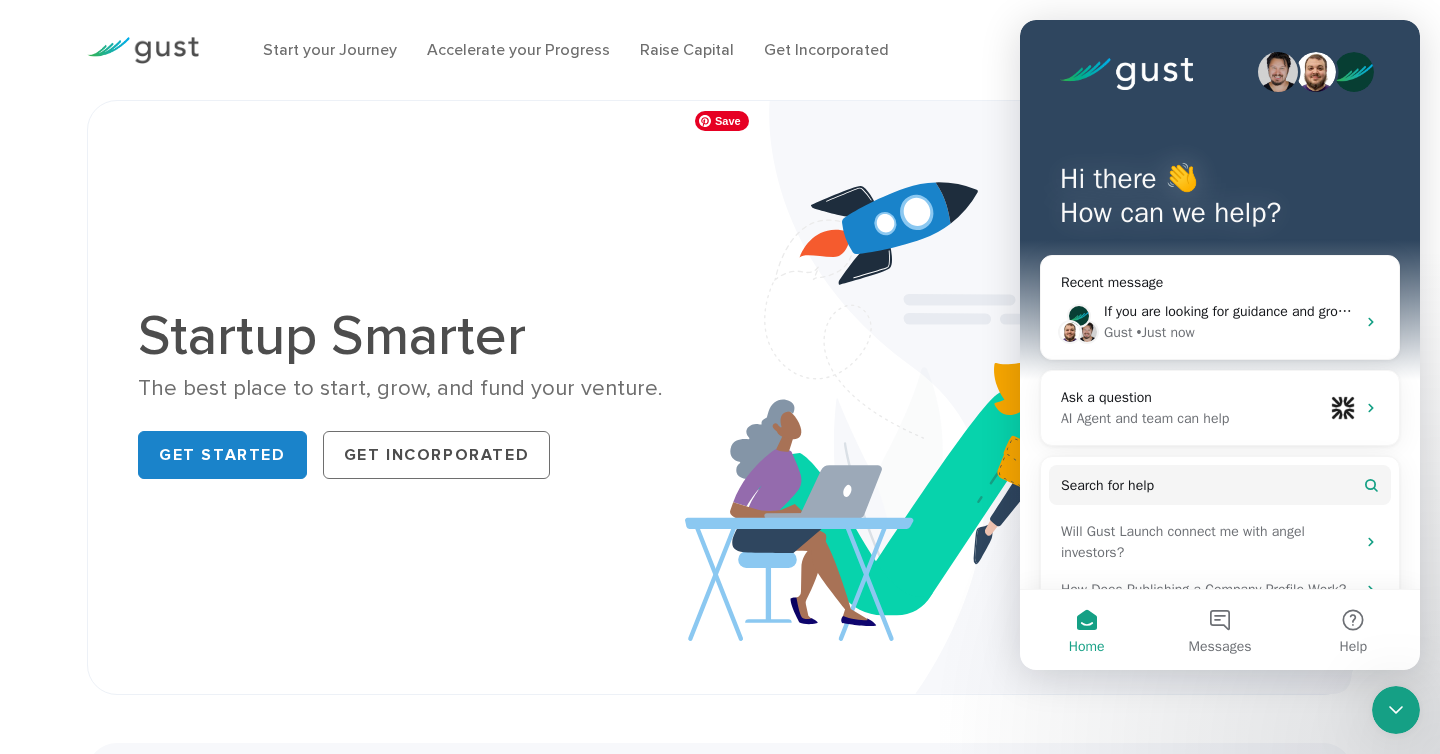 click at bounding box center [1018, 397] 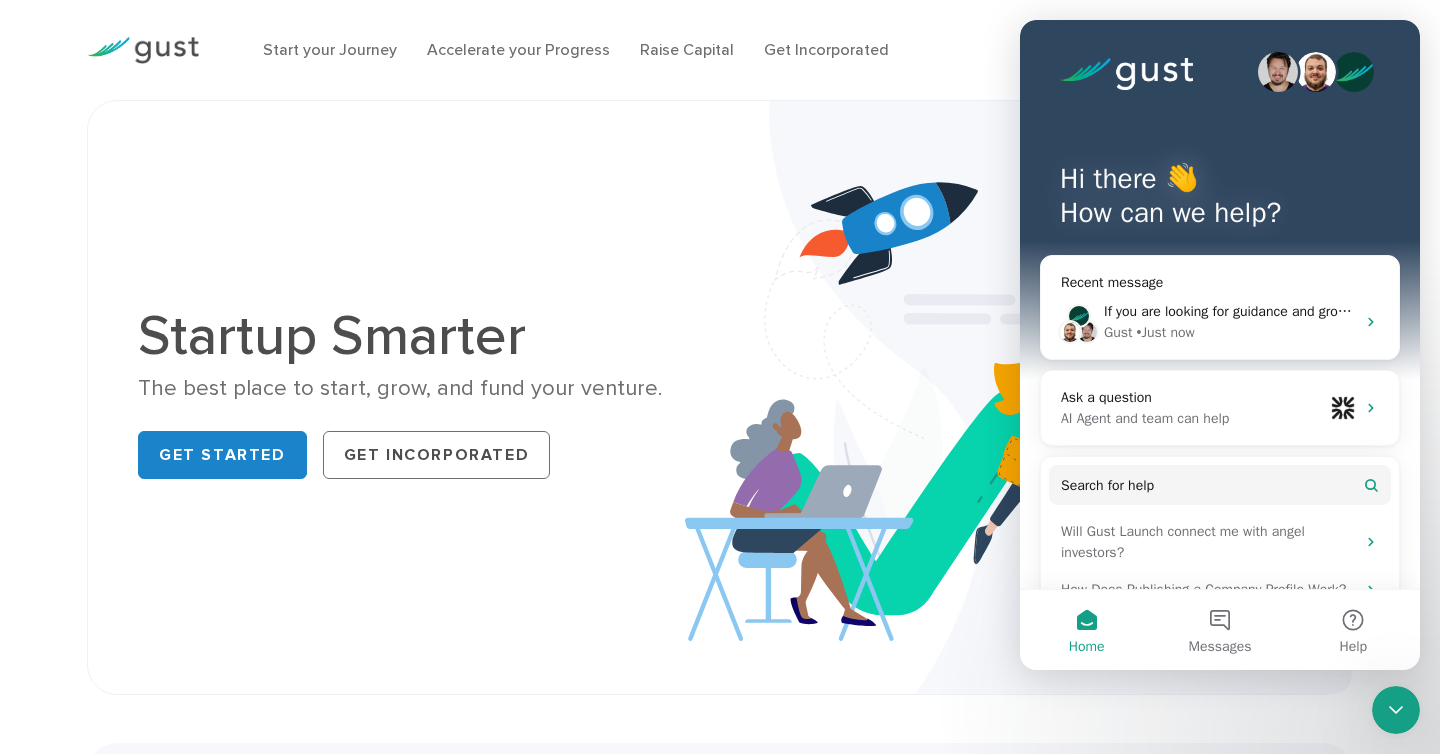 click 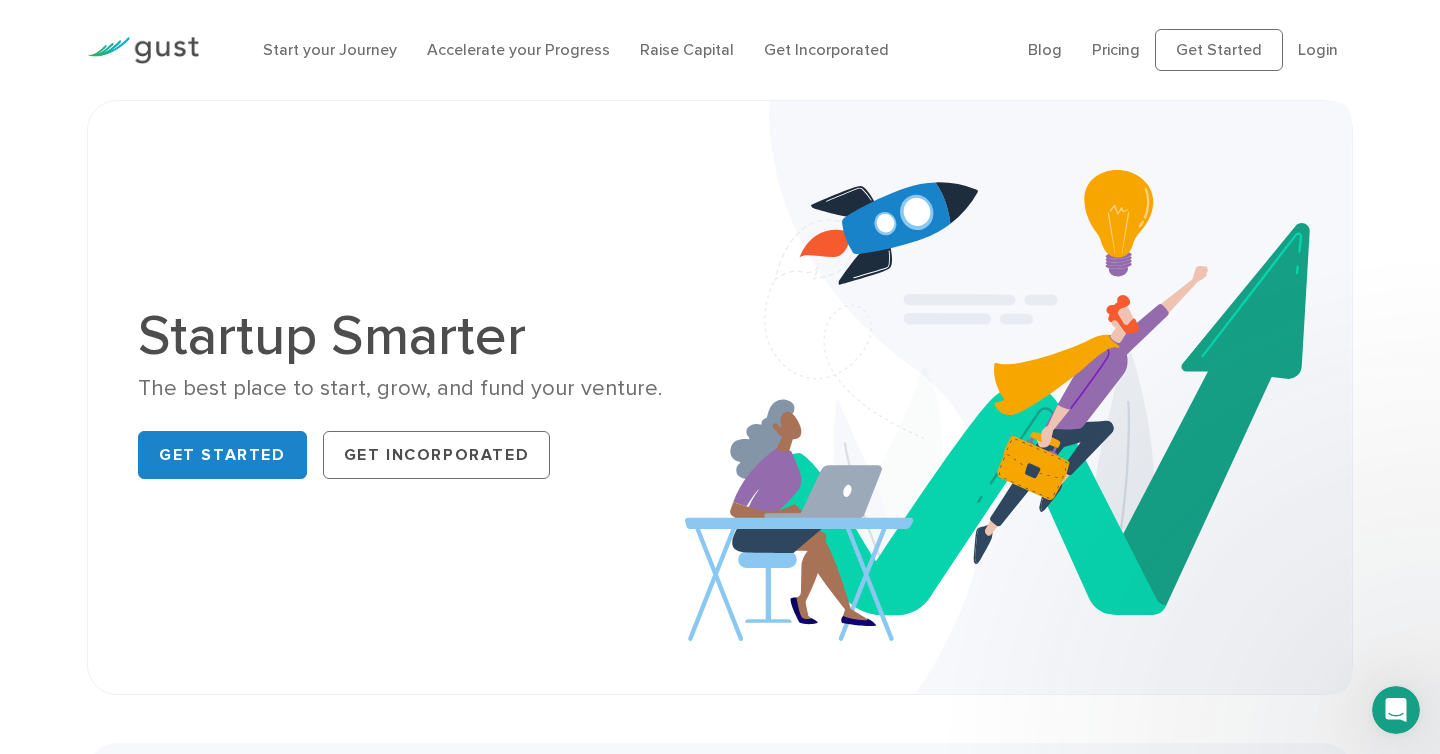 scroll, scrollTop: 0, scrollLeft: 0, axis: both 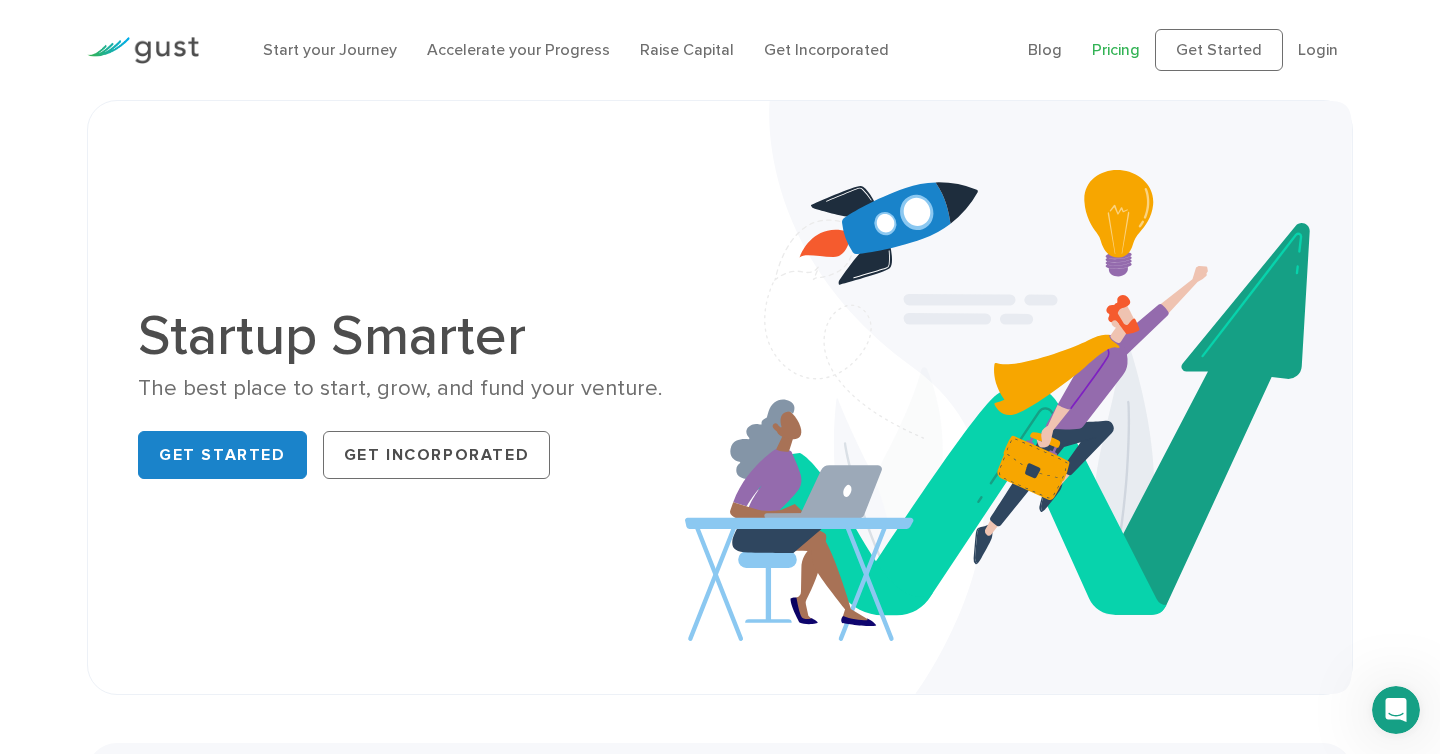 click on "Pricing" at bounding box center (1116, 49) 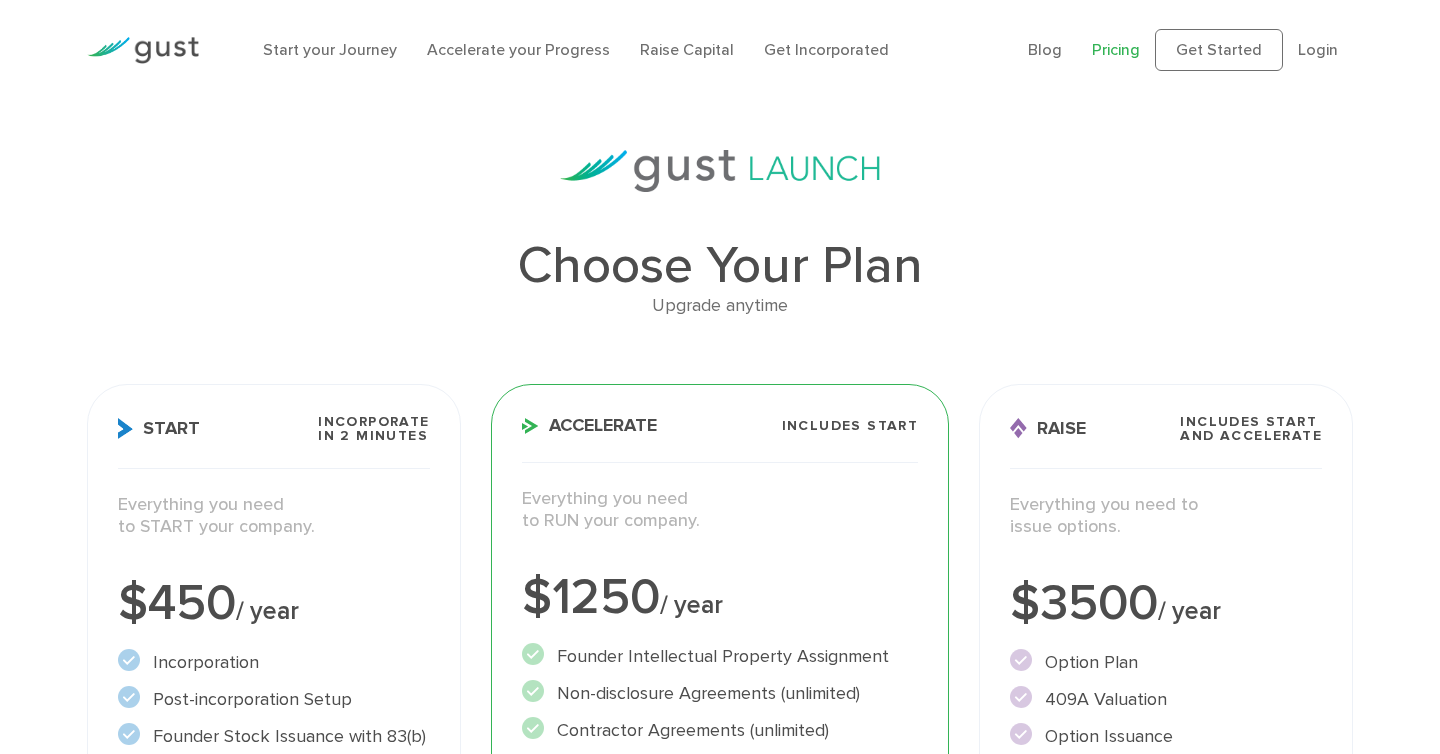 scroll, scrollTop: 0, scrollLeft: 0, axis: both 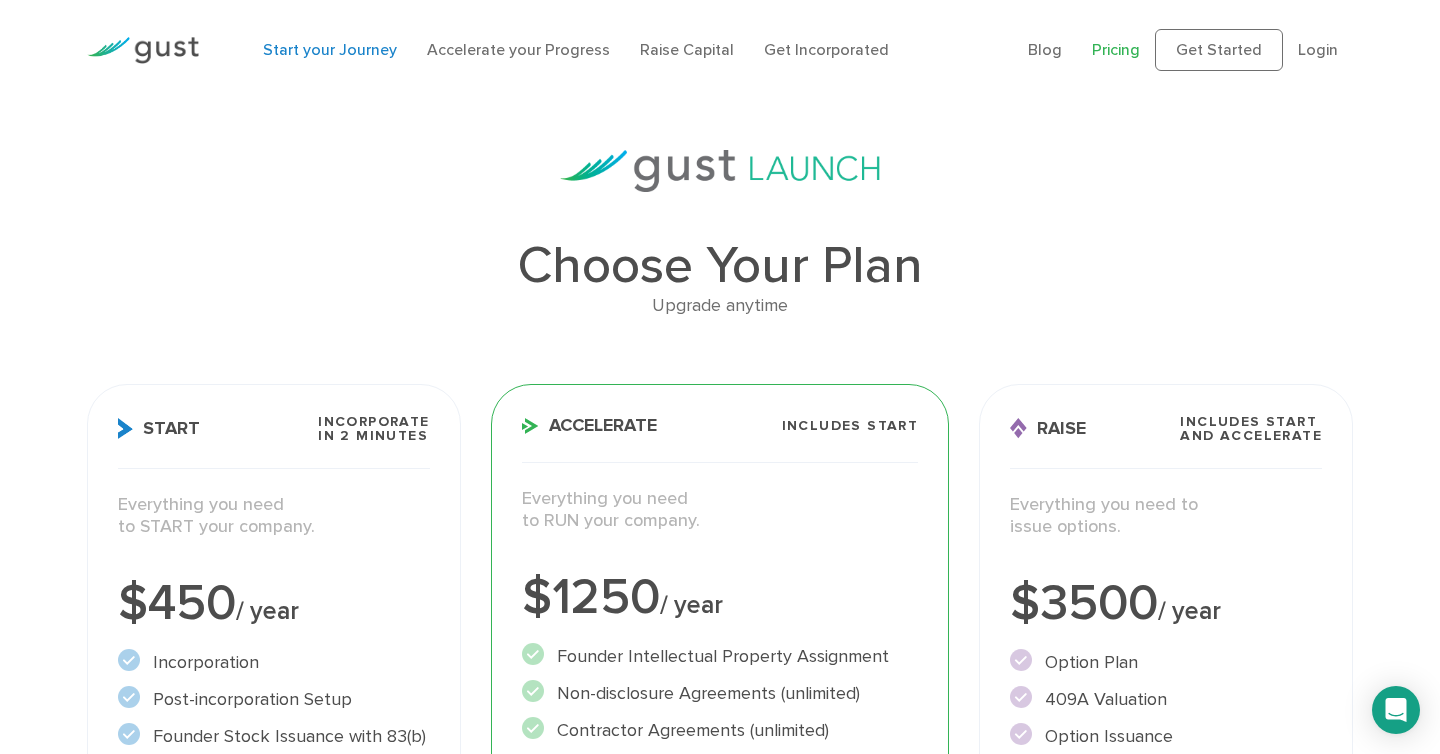 click on "Start your Journey" at bounding box center (330, 49) 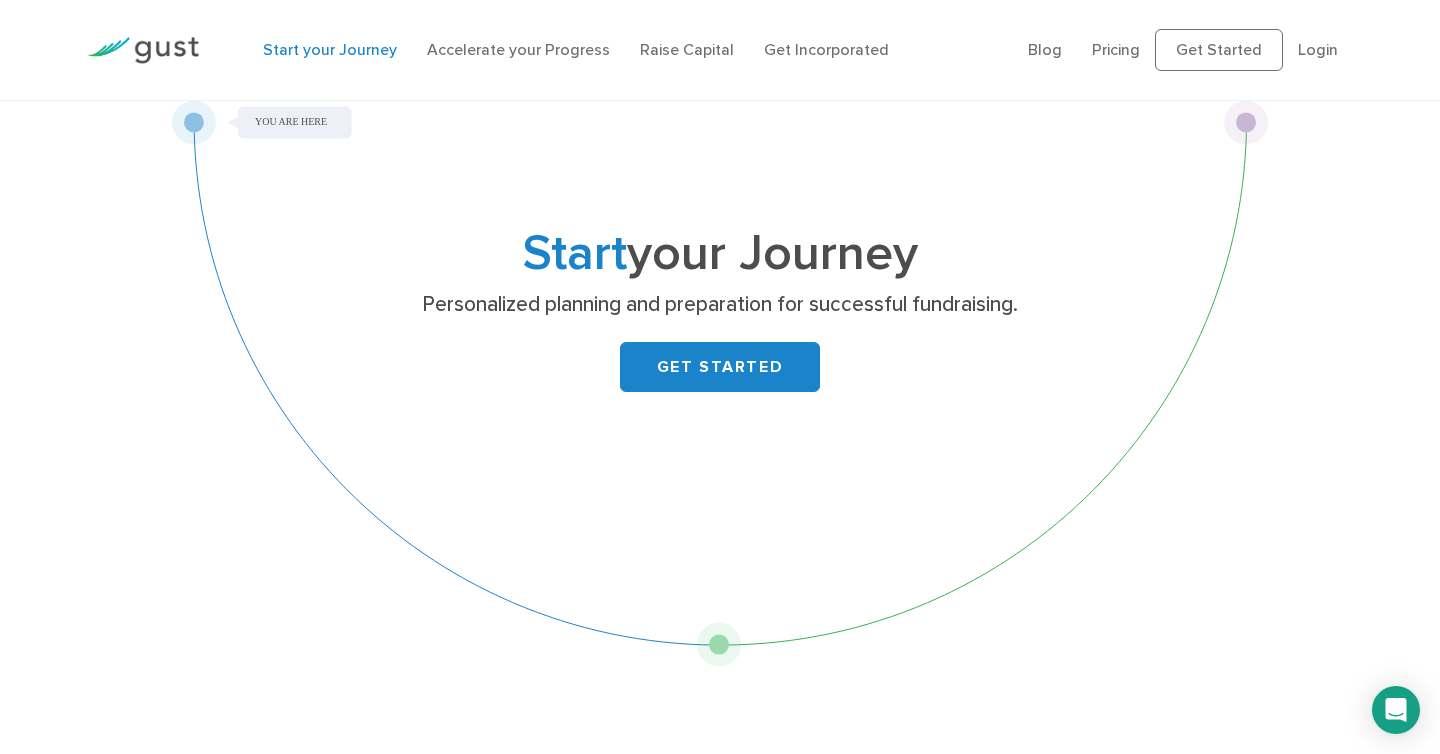 scroll, scrollTop: 268, scrollLeft: 0, axis: vertical 